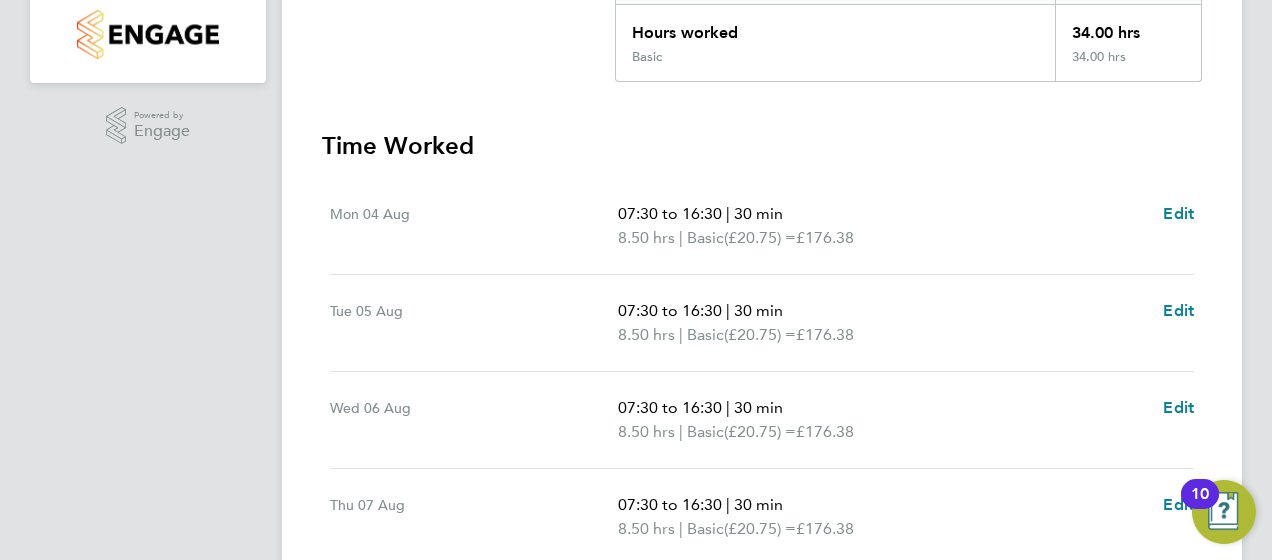 scroll, scrollTop: 464, scrollLeft: 0, axis: vertical 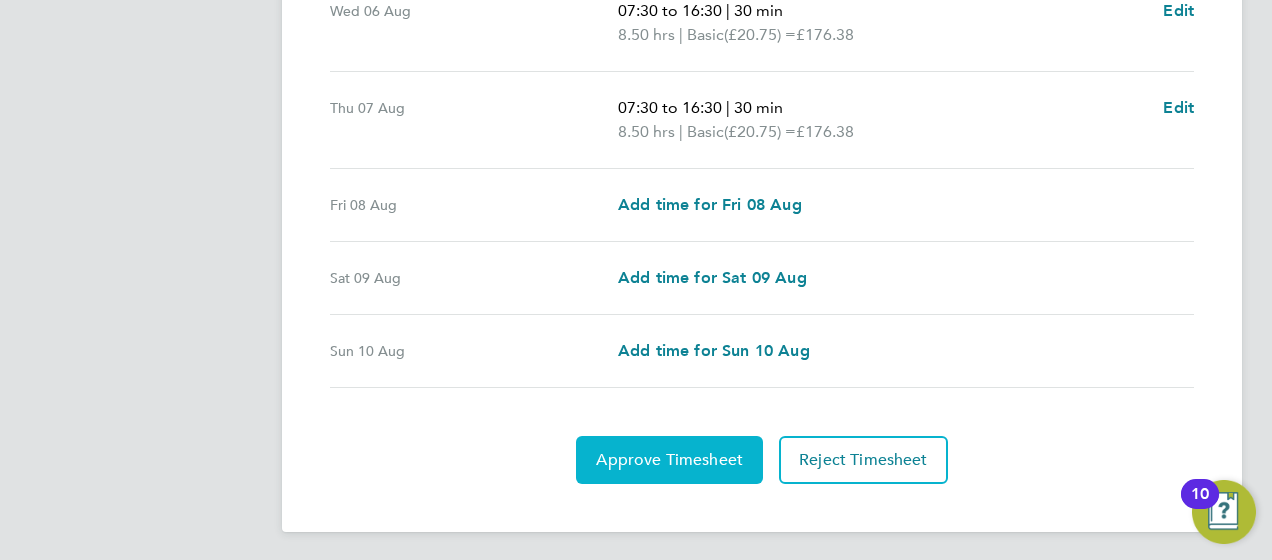 click on "Approve Timesheet" 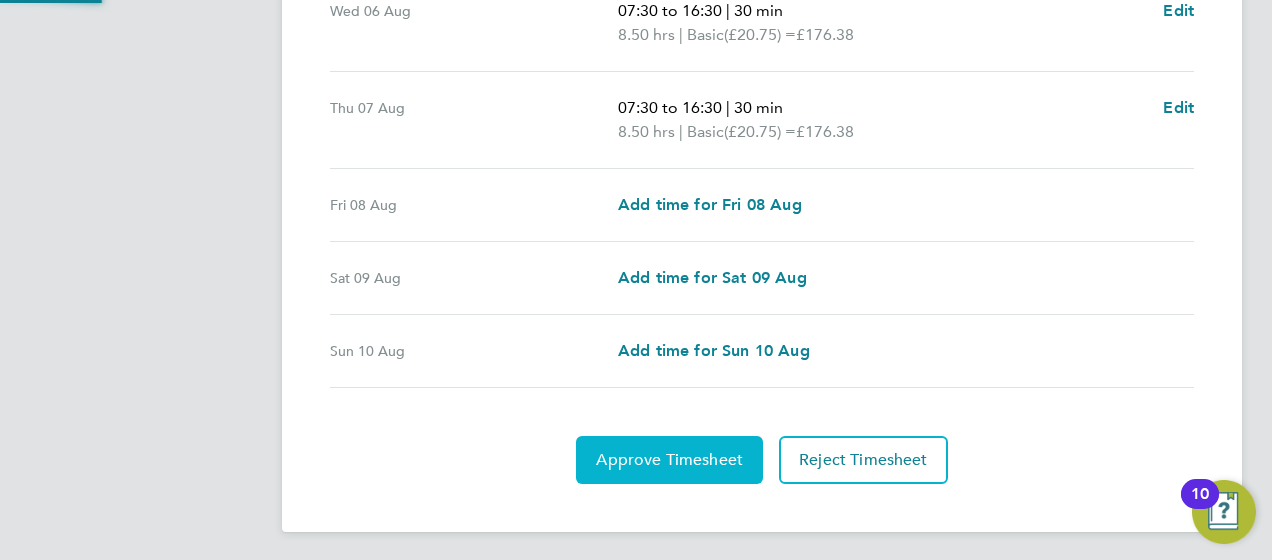 scroll, scrollTop: 0, scrollLeft: 0, axis: both 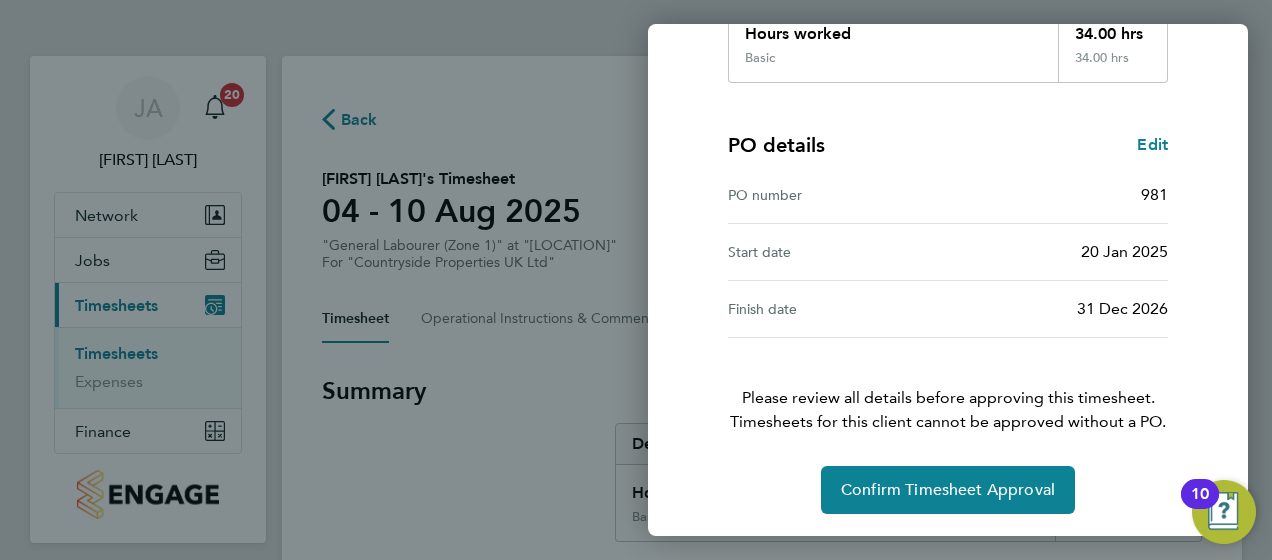 click on "Timesheet approval of   [FIRST] [LAST]   General Labourer (Zone 1)   ·   Countryside Properties UK Ltd   ·   [LOCATION]   Summary of 04 - 10 Aug 2025   Description   Total   Hours worked   34.00 hrs   Basic   34.00 hrs  PO details  Edit   PO number   981   Start date   20 Jan 2025   Finish date   31 Dec 2026   Please review all details before approving this timesheet.   Timesheets for this client cannot be approved without a PO.   Confirm Timesheet Approval" 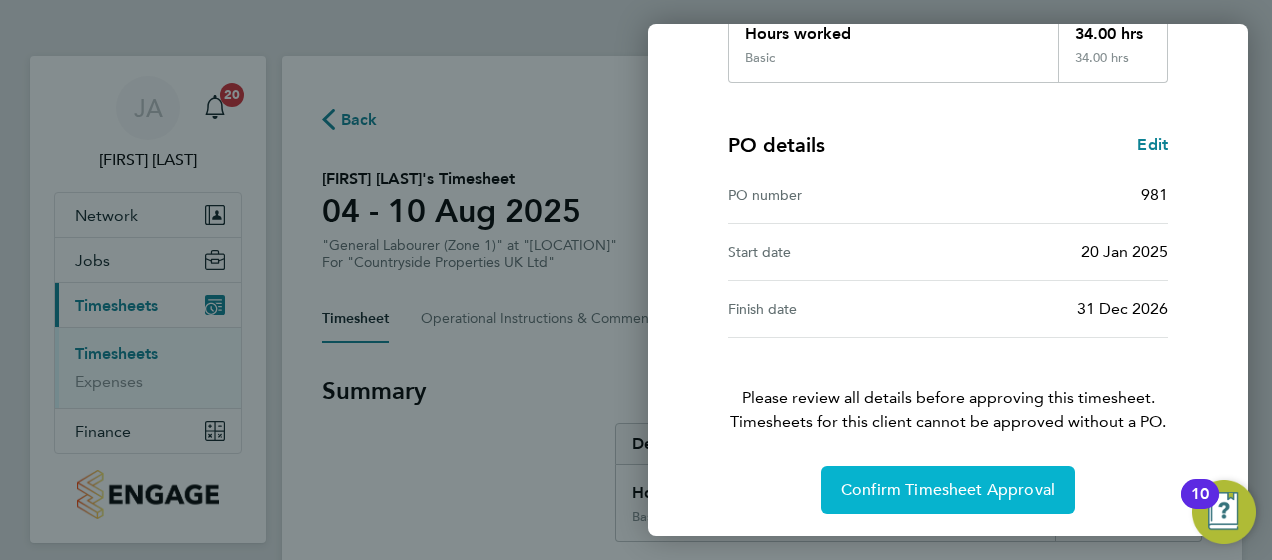 click on "Confirm Timesheet Approval" 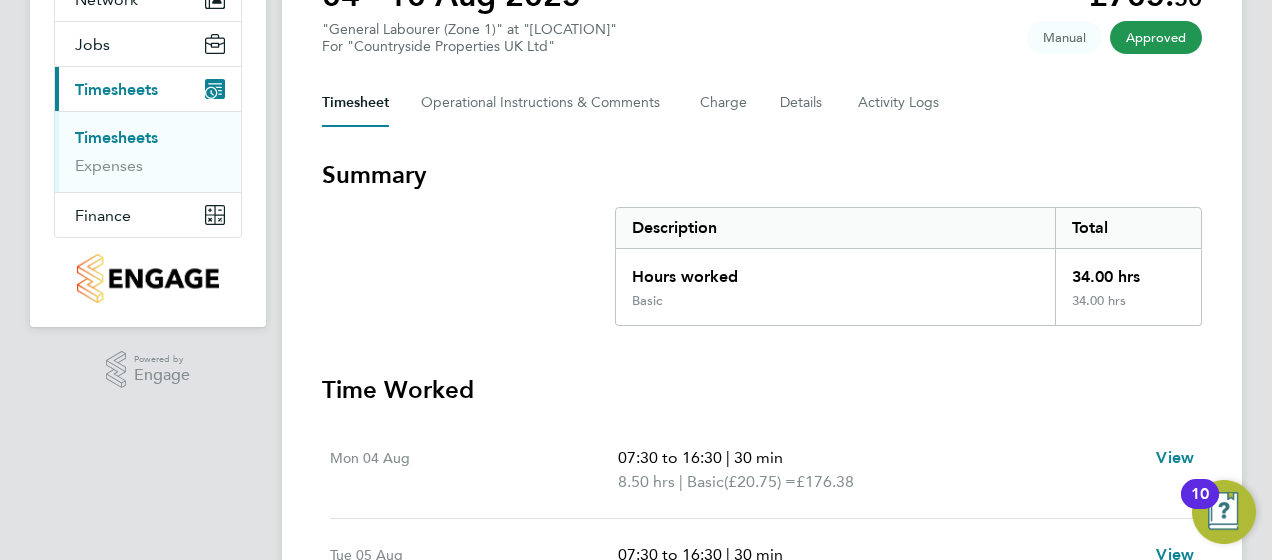 scroll, scrollTop: 244, scrollLeft: 0, axis: vertical 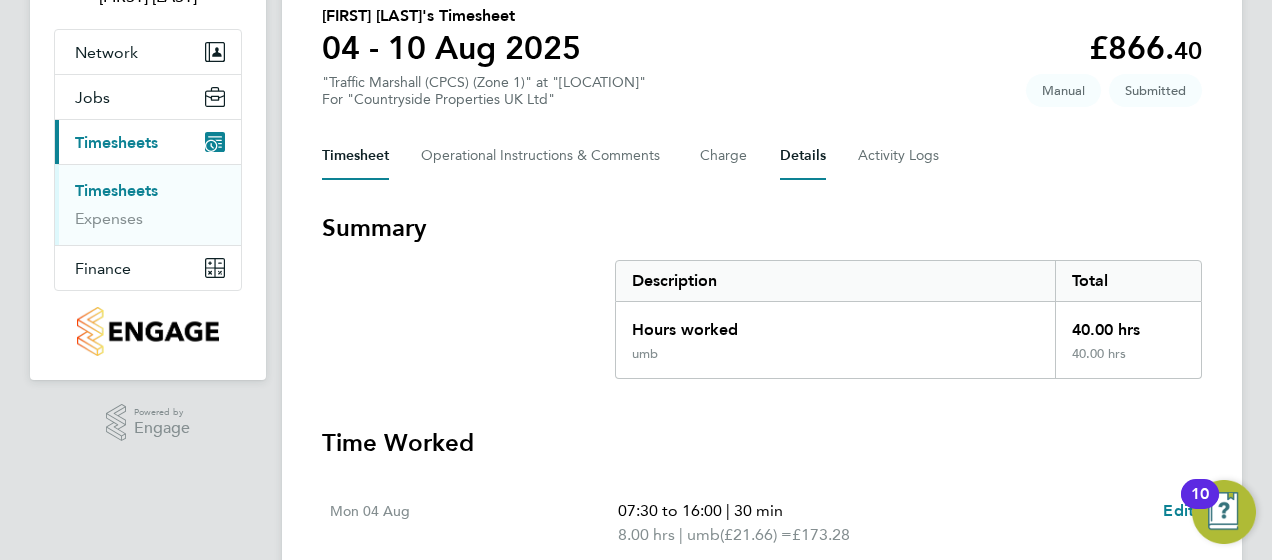 click on "Details" at bounding box center [803, 156] 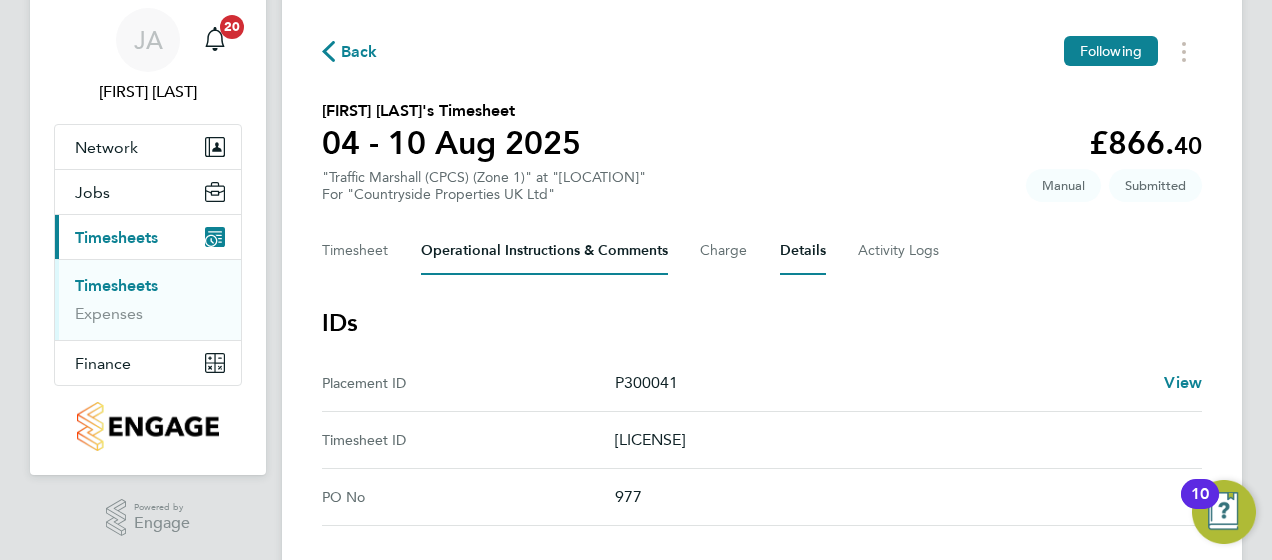 scroll, scrollTop: 0, scrollLeft: 0, axis: both 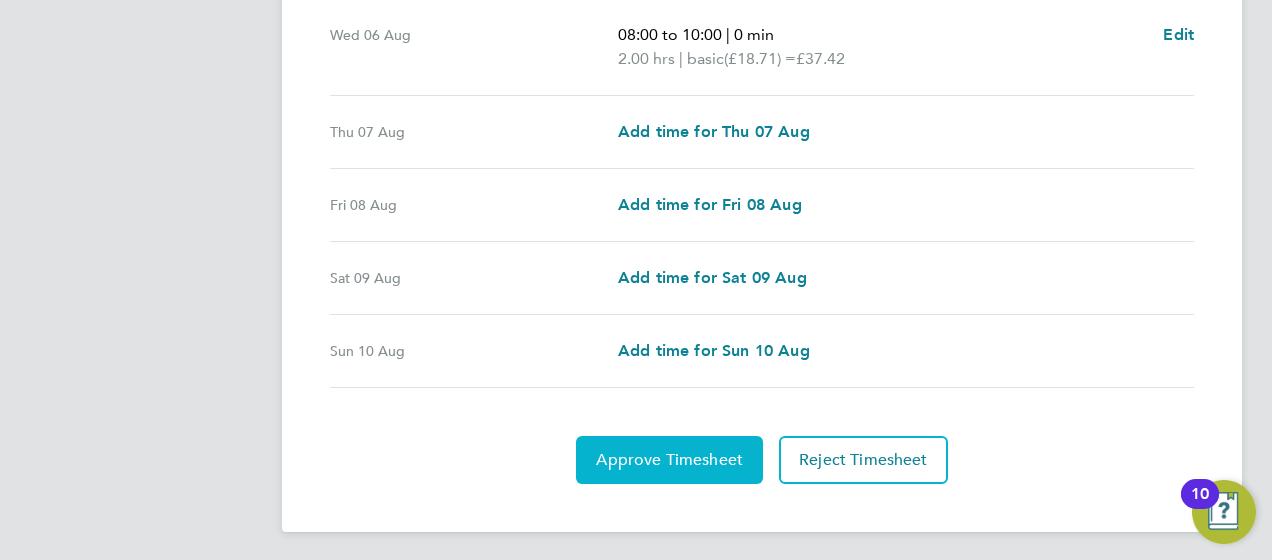 click on "Approve Timesheet" 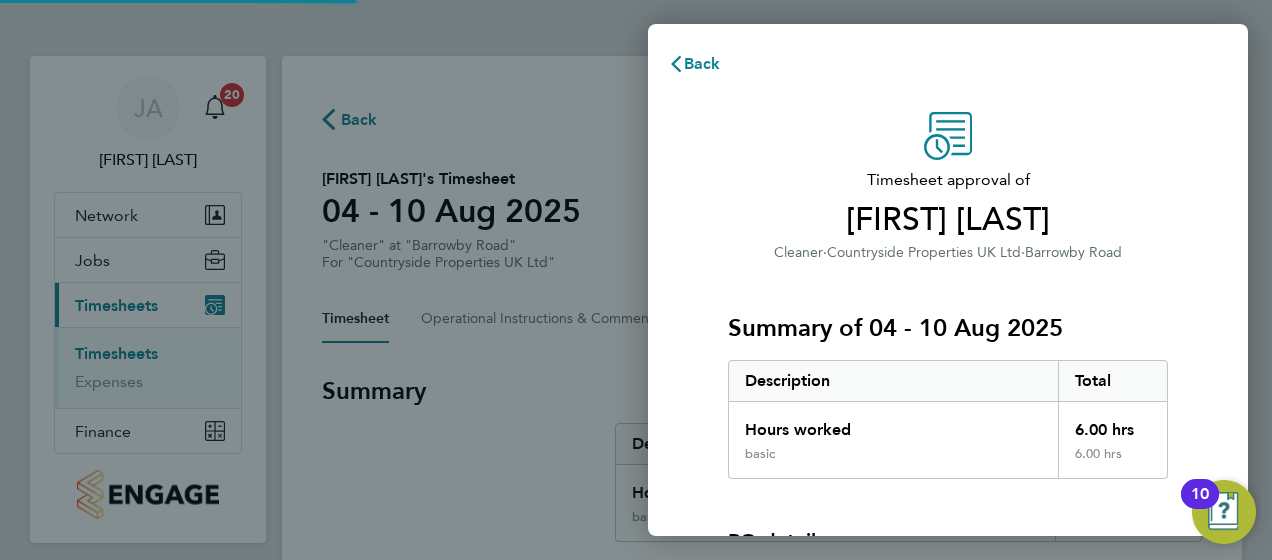 scroll, scrollTop: 0, scrollLeft: 0, axis: both 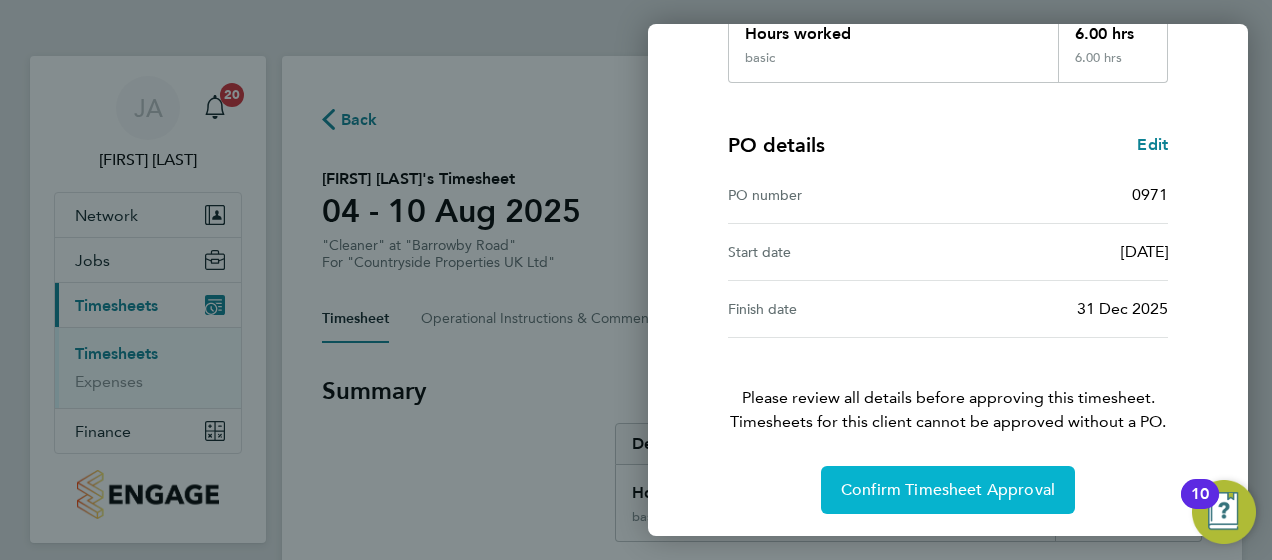 click on "Confirm Timesheet Approval" 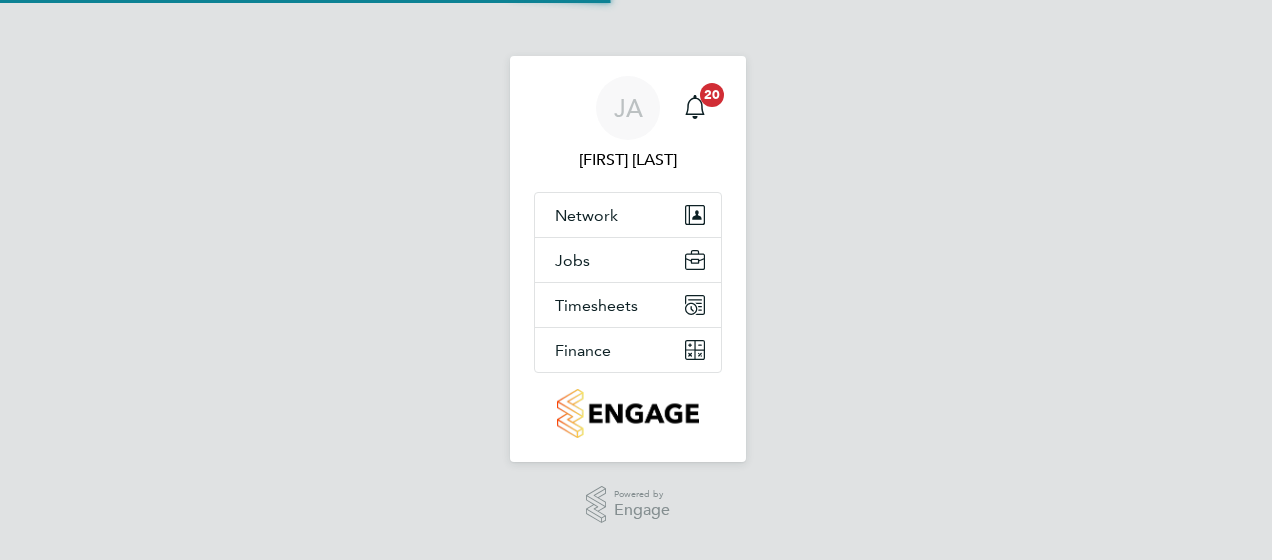 scroll, scrollTop: 0, scrollLeft: 0, axis: both 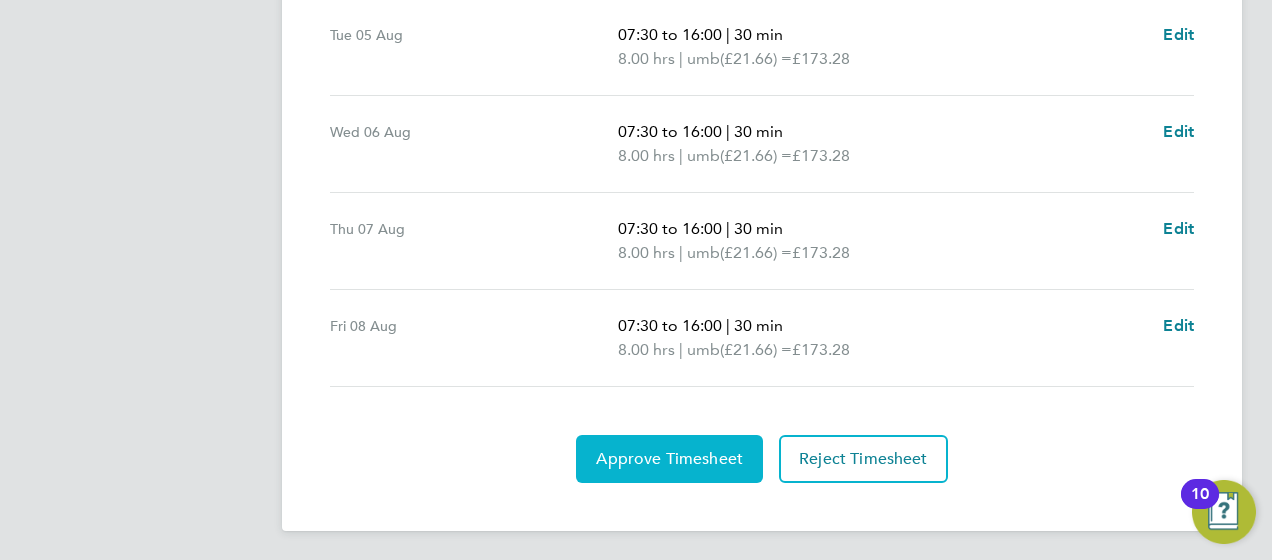 click on "Approve Timesheet" 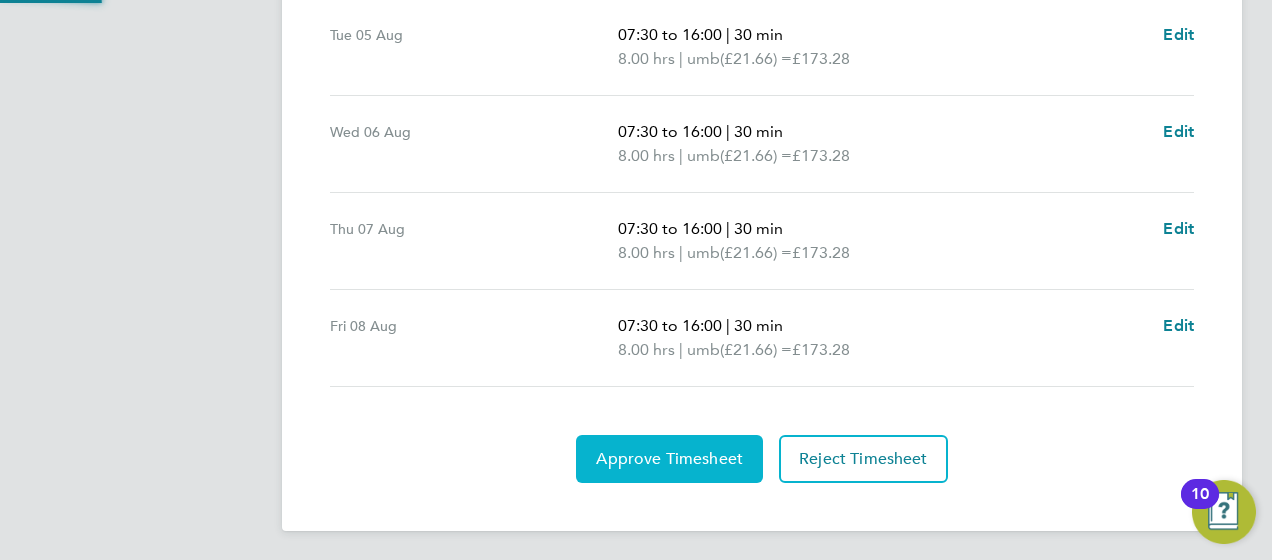 scroll, scrollTop: 0, scrollLeft: 0, axis: both 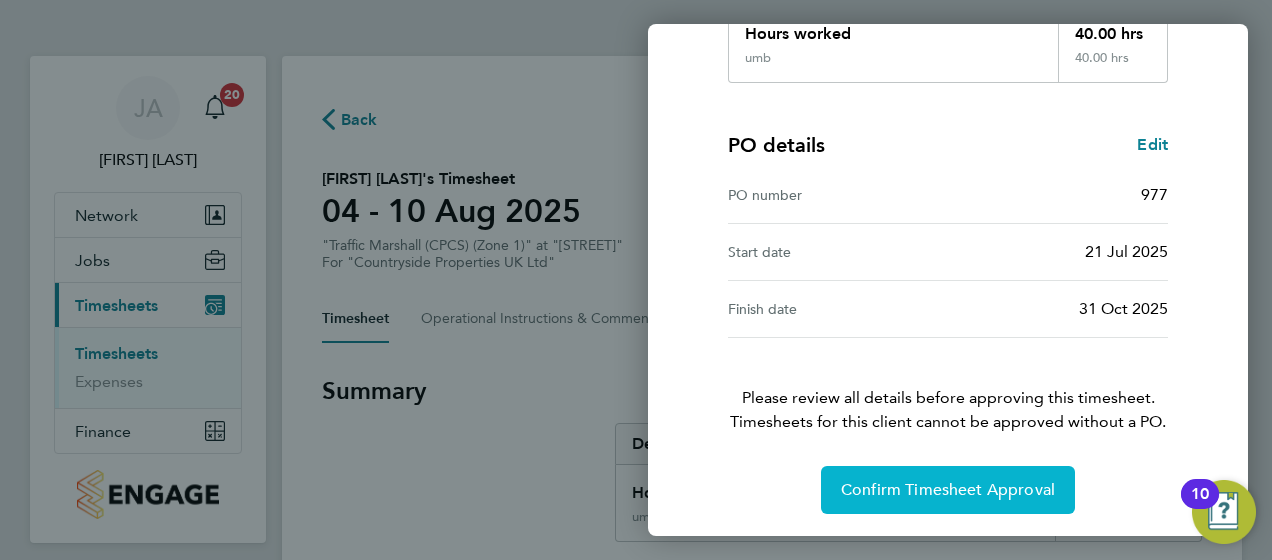click on "Confirm Timesheet Approval" 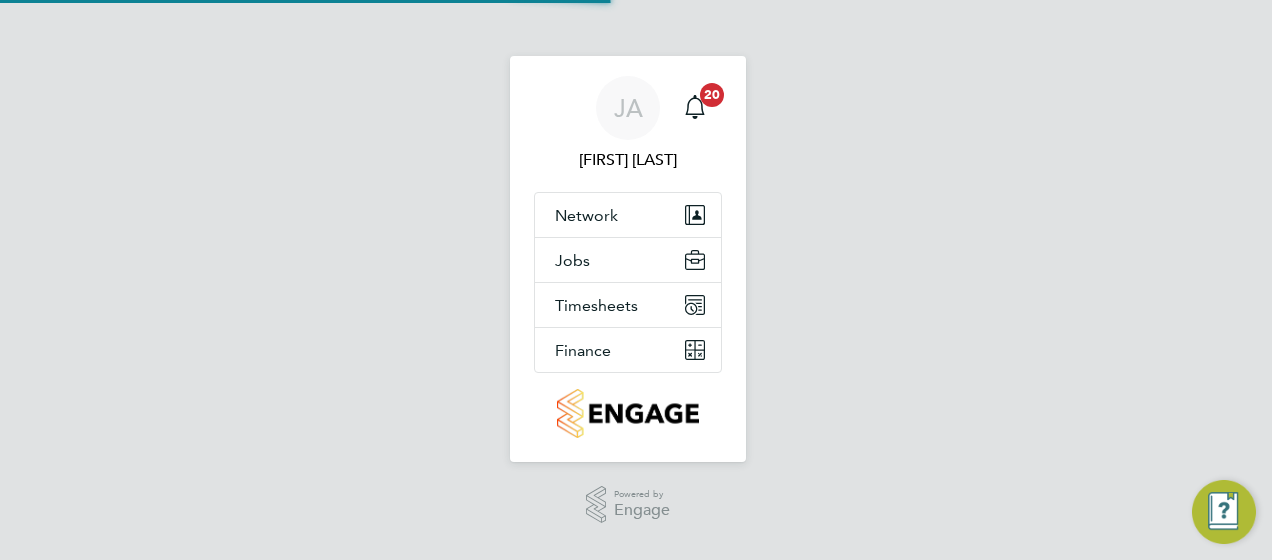 scroll, scrollTop: 0, scrollLeft: 0, axis: both 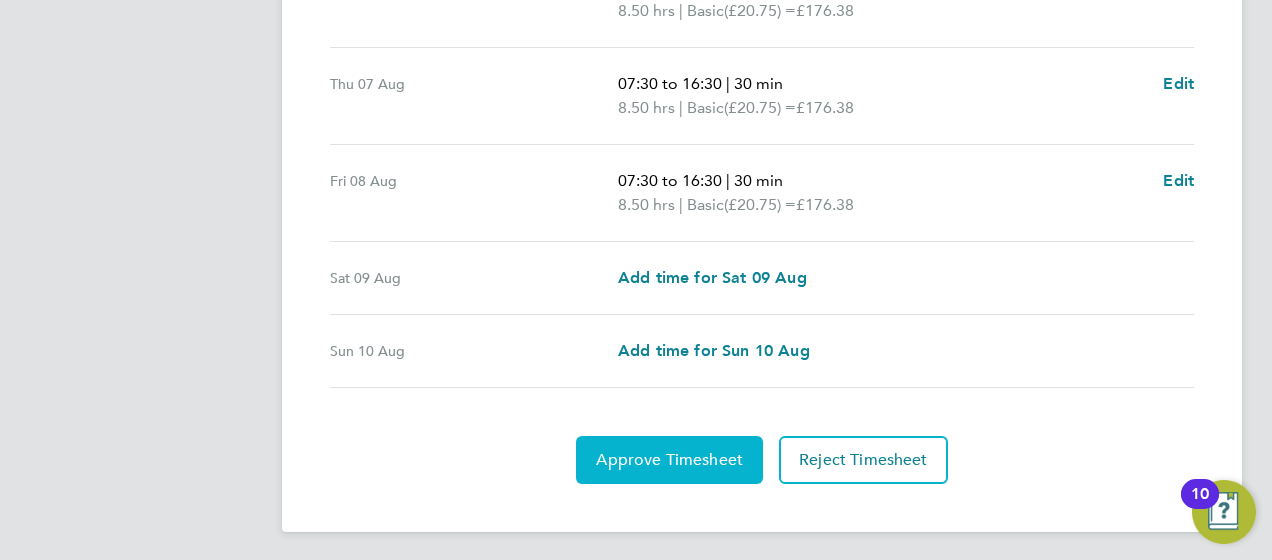 click on "Approve Timesheet" 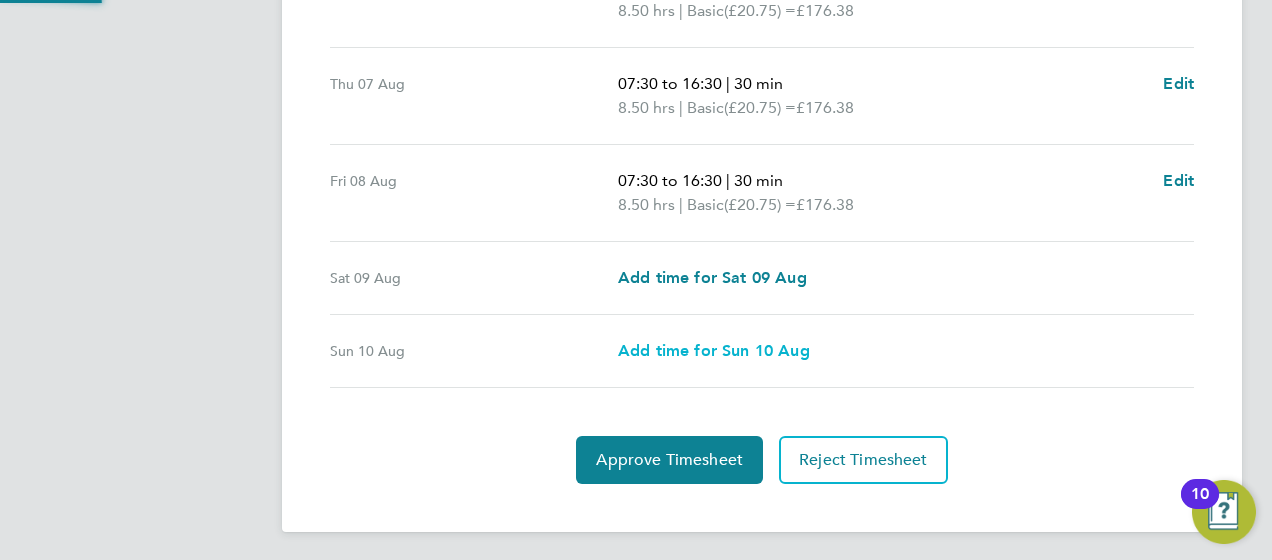 scroll, scrollTop: 0, scrollLeft: 0, axis: both 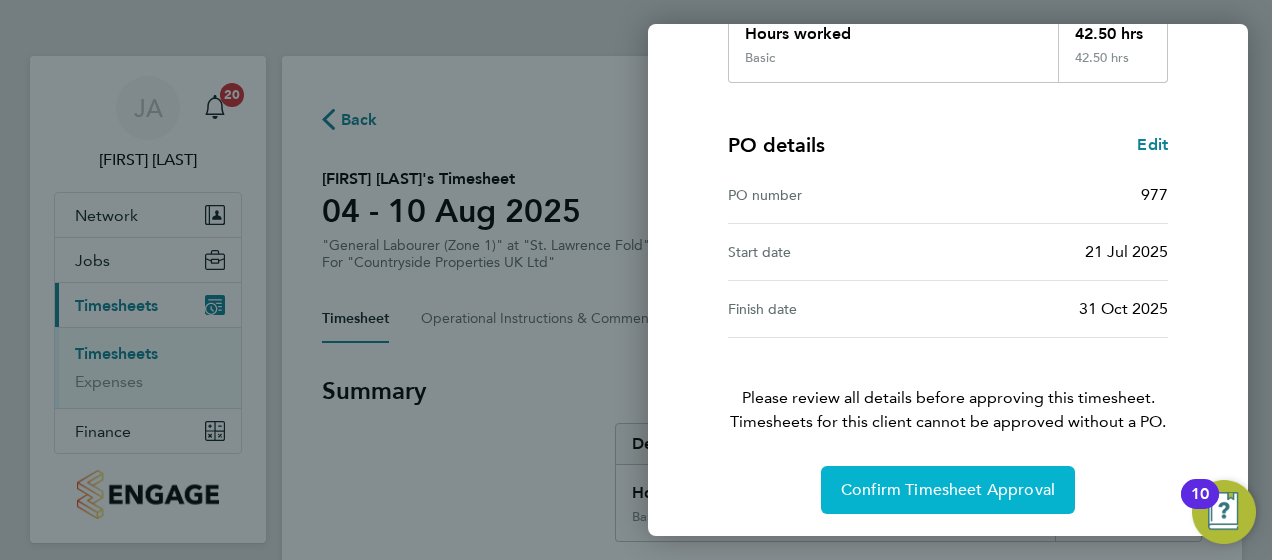 click on "Confirm Timesheet Approval" 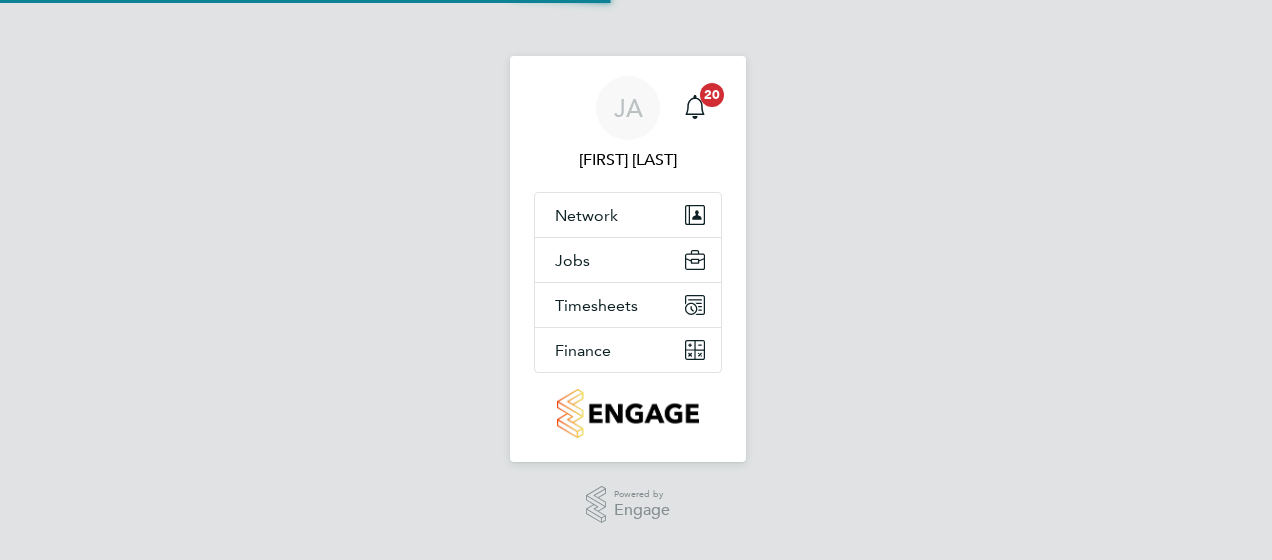scroll, scrollTop: 0, scrollLeft: 0, axis: both 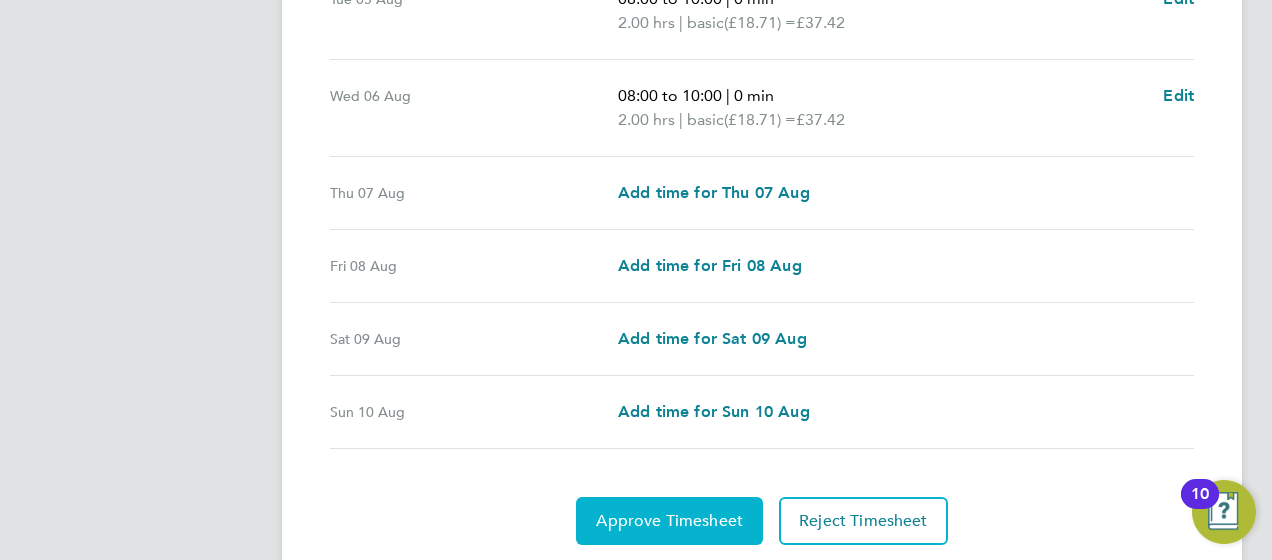 click on "Approve Timesheet" 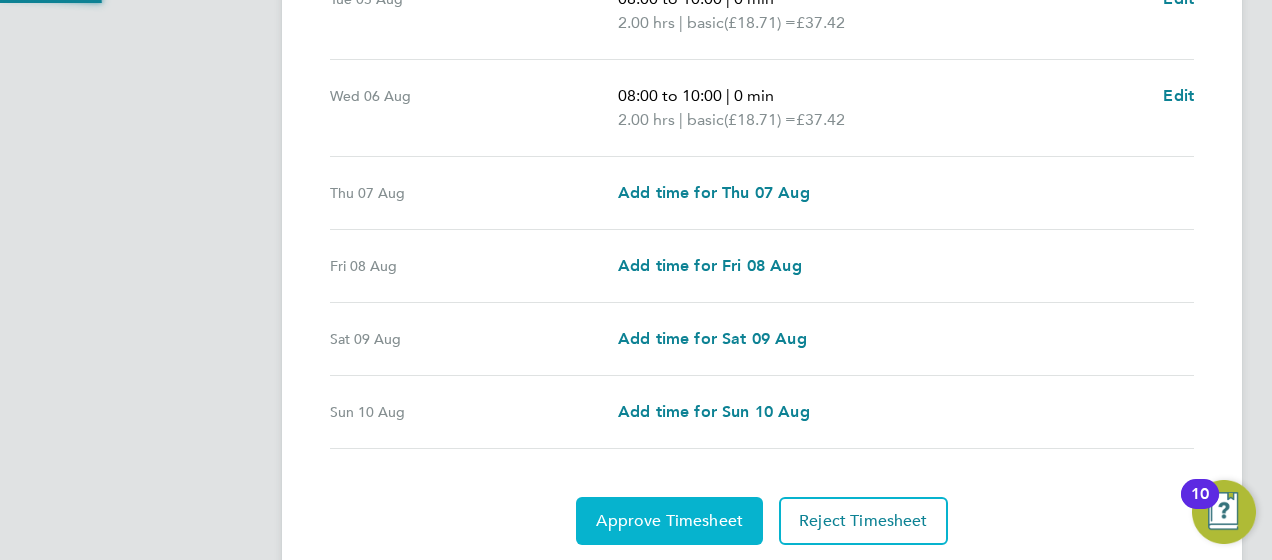 scroll, scrollTop: 0, scrollLeft: 0, axis: both 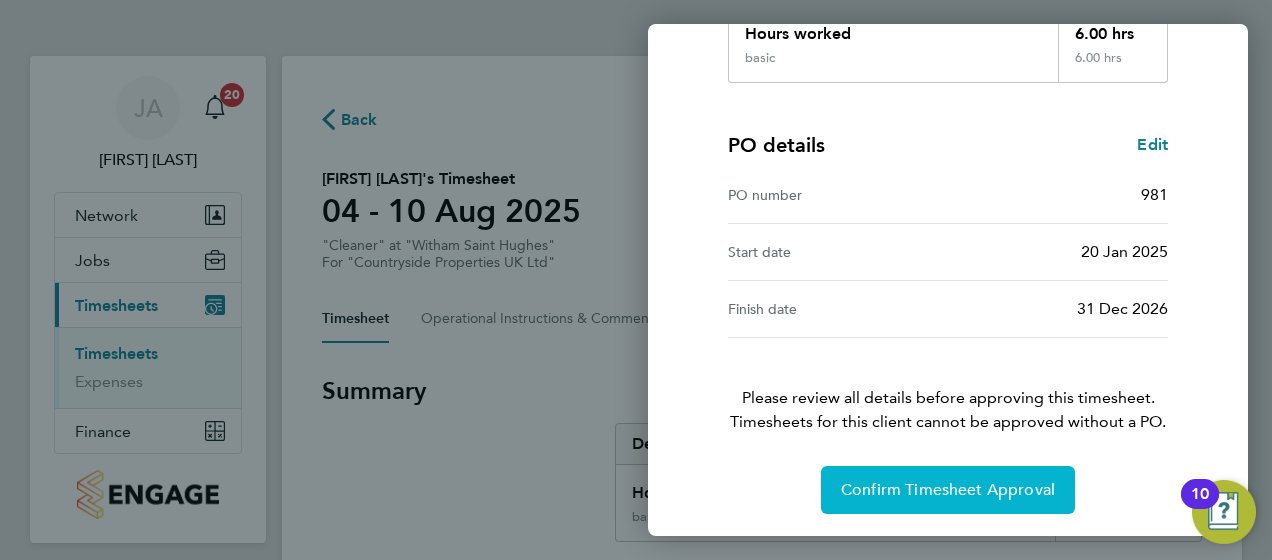 click on "Confirm Timesheet Approval" 